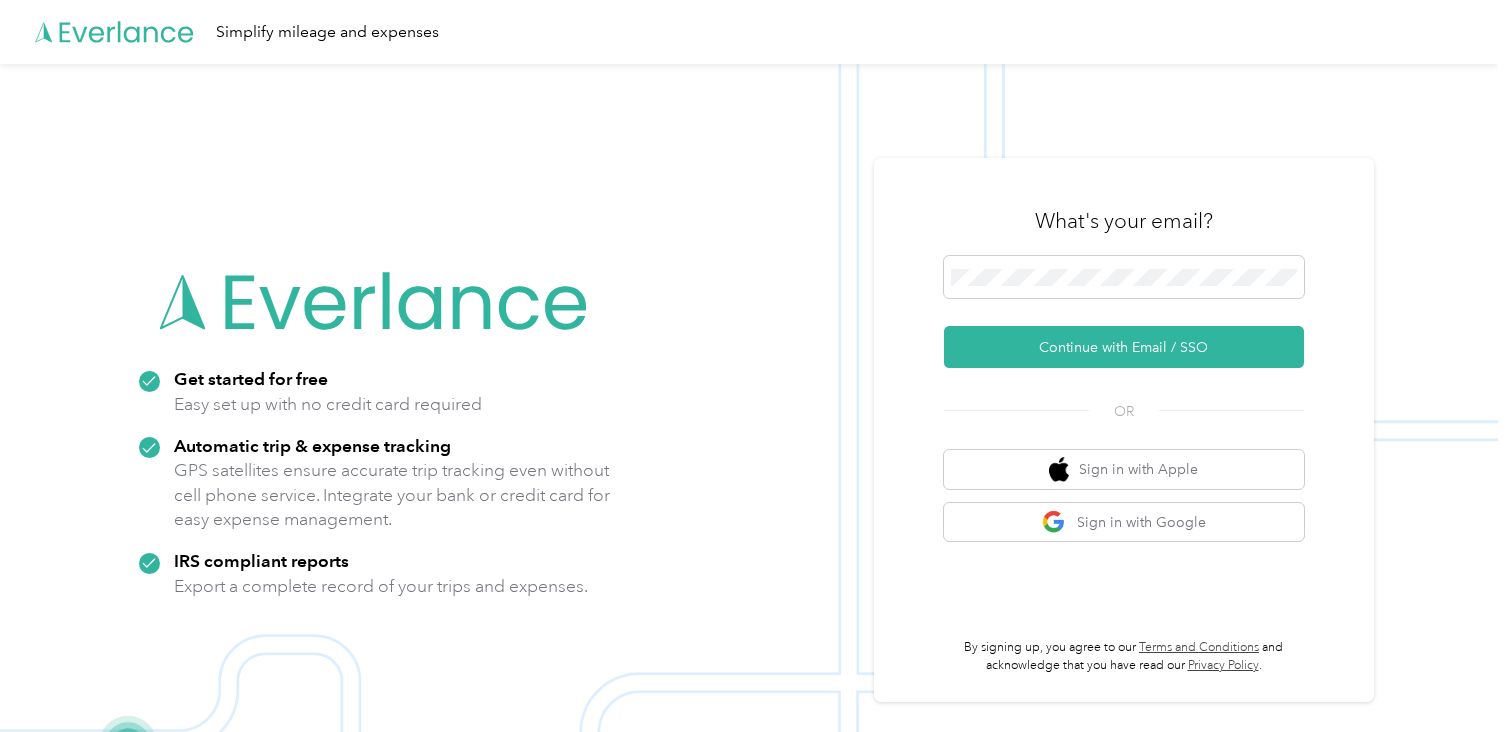 scroll, scrollTop: 0, scrollLeft: 0, axis: both 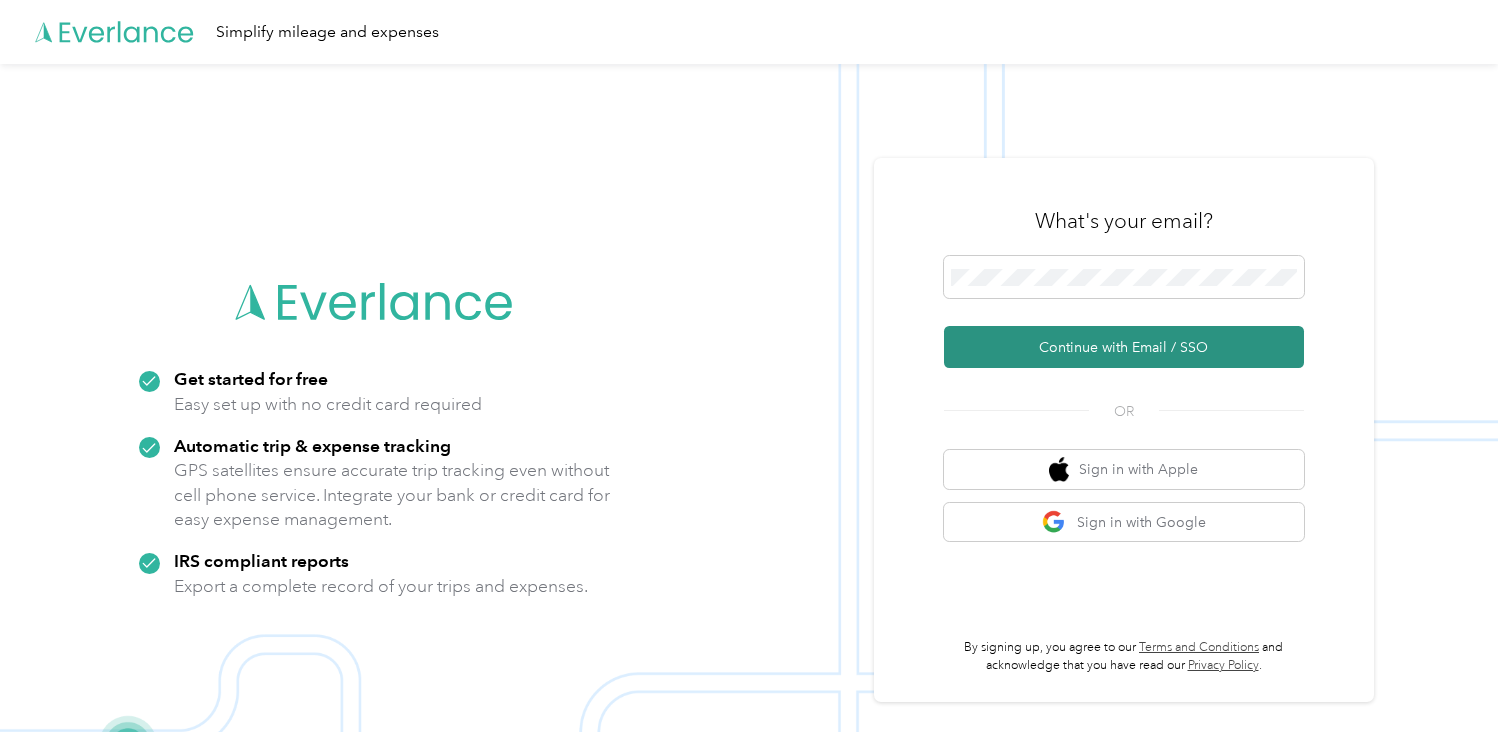 click on "Continue with Email / SSO" at bounding box center (1124, 347) 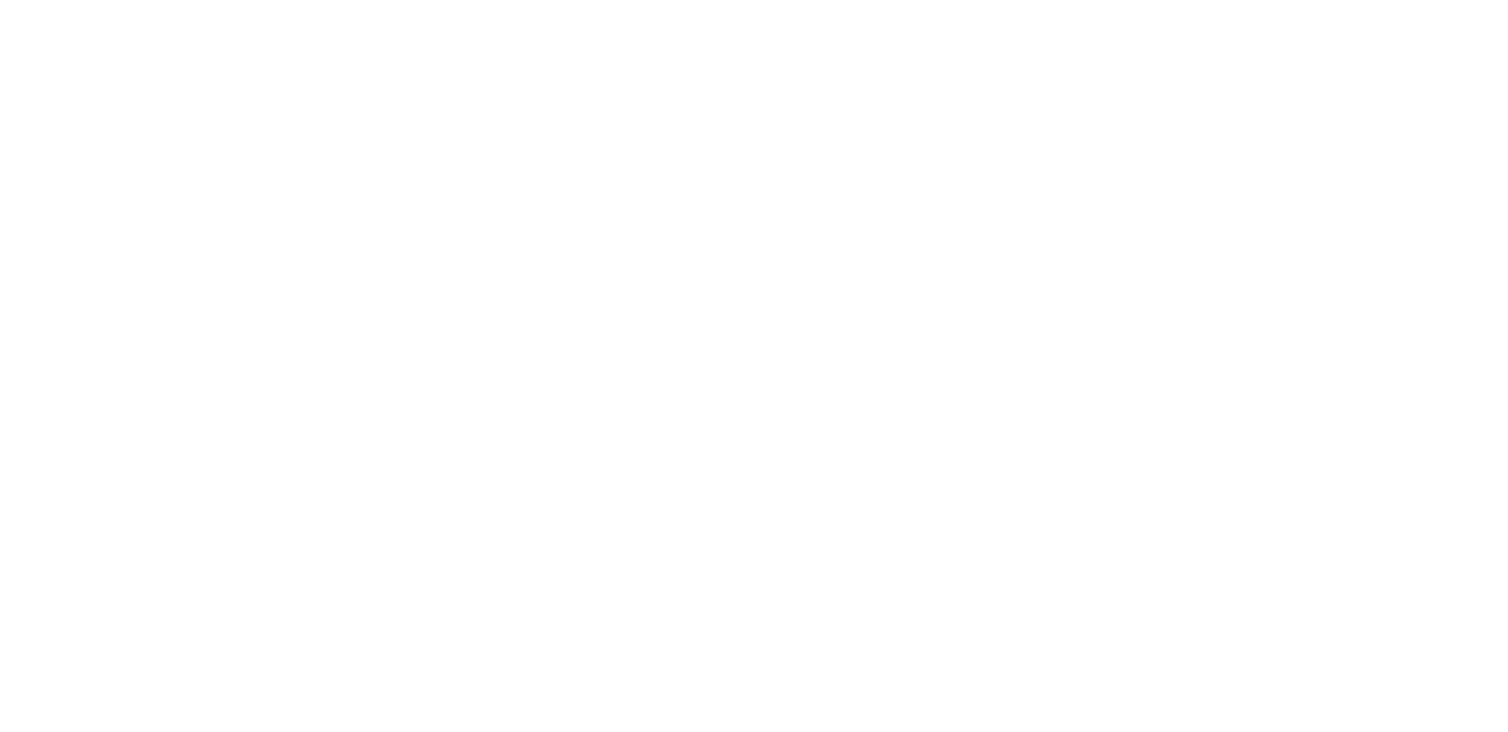 scroll, scrollTop: 0, scrollLeft: 0, axis: both 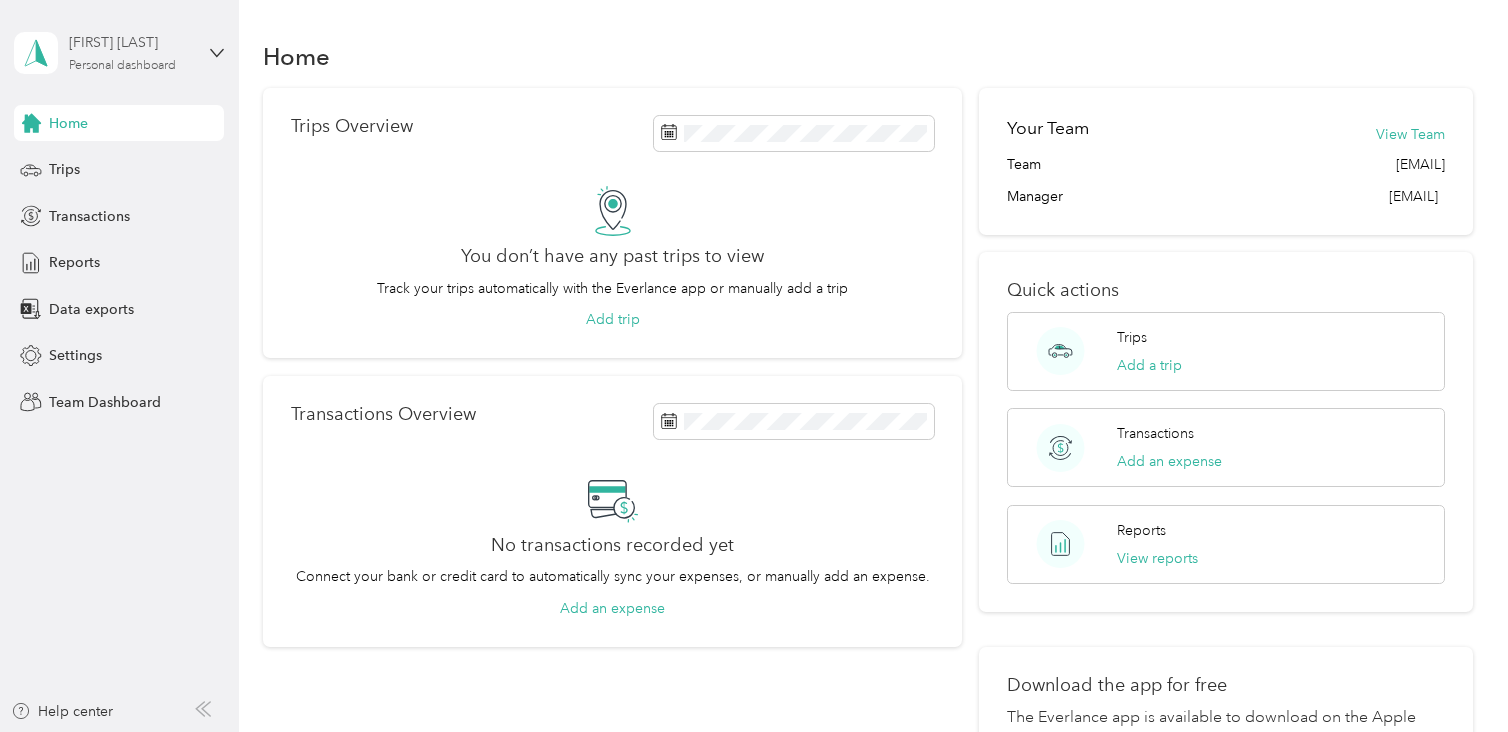 click on "Personal dashboard" at bounding box center (122, 66) 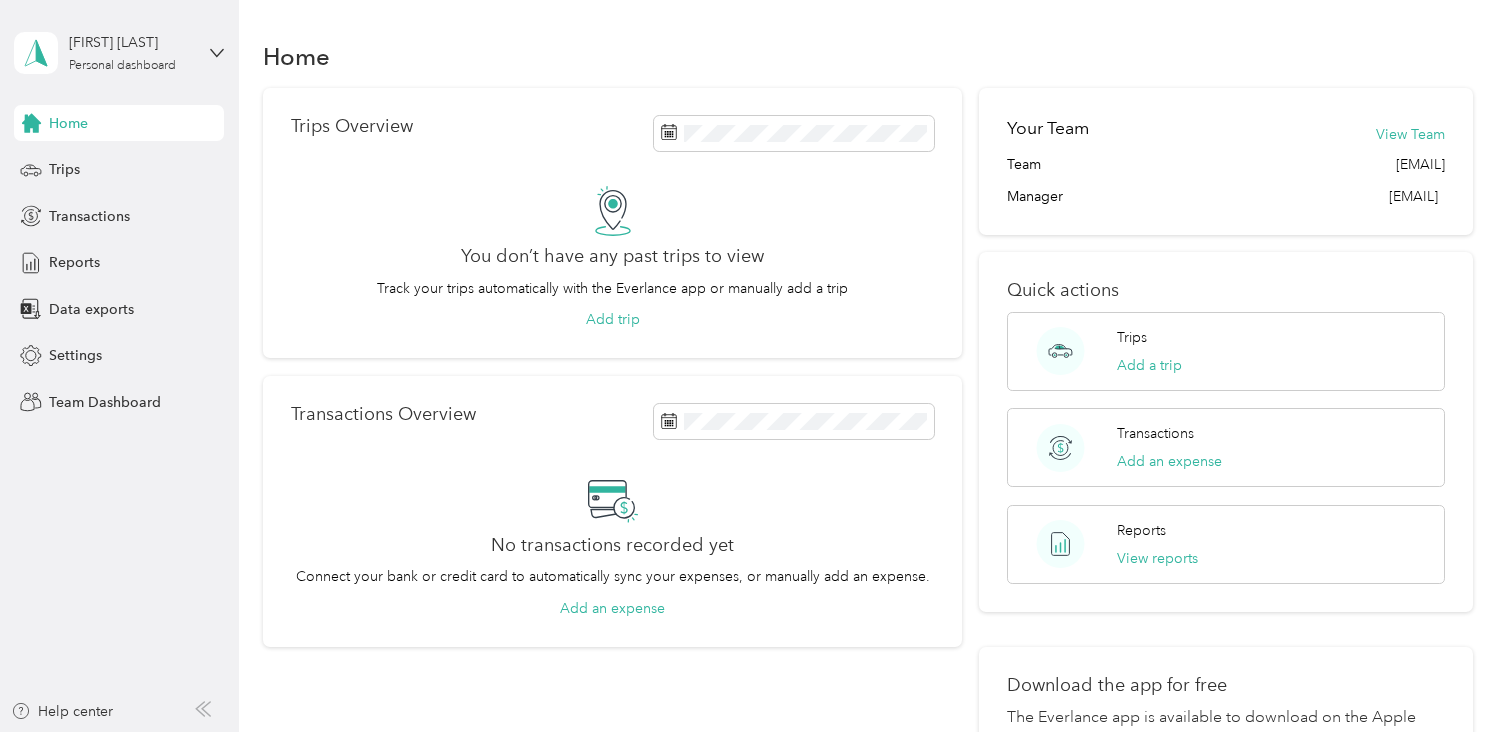 click on "Team dashboard" at bounding box center (85, 163) 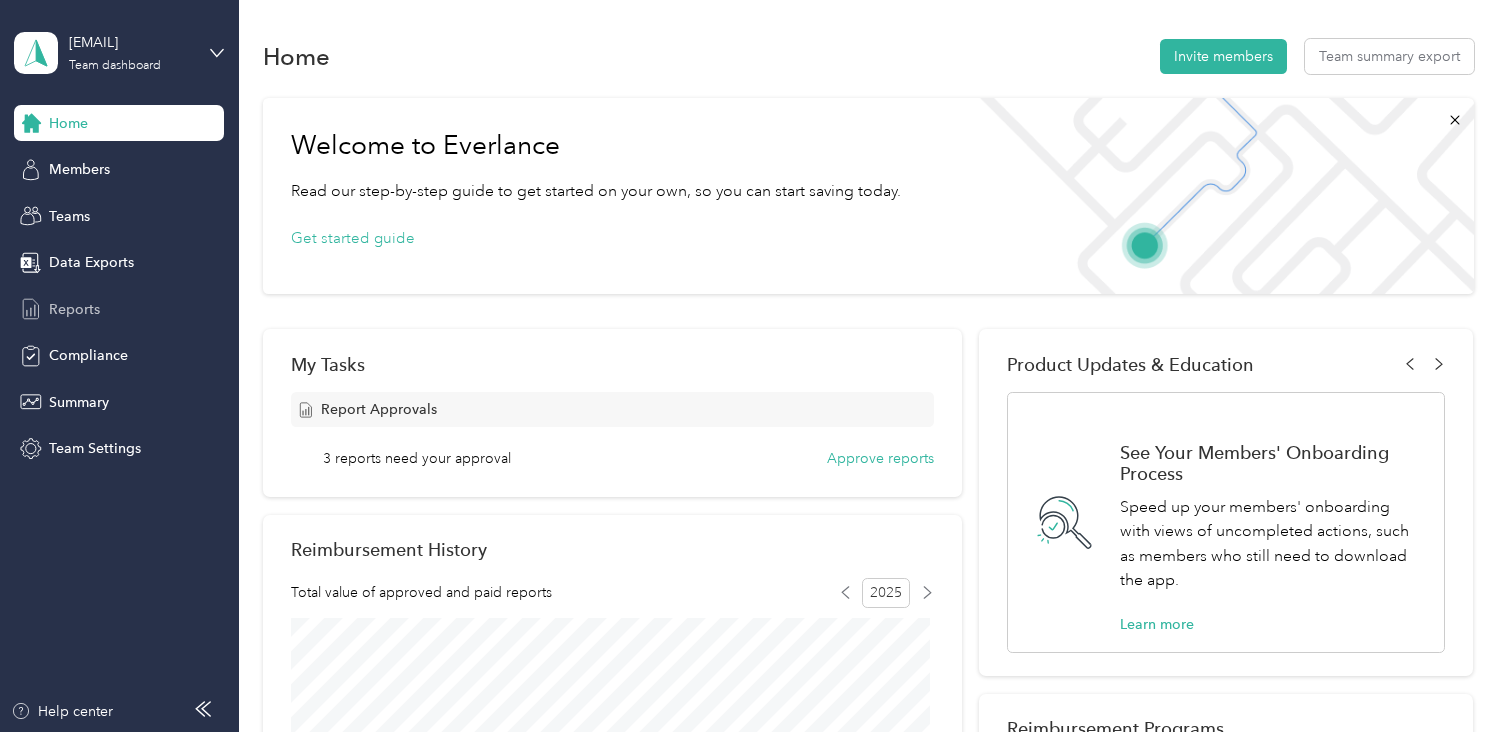 click on "Reports" at bounding box center (74, 309) 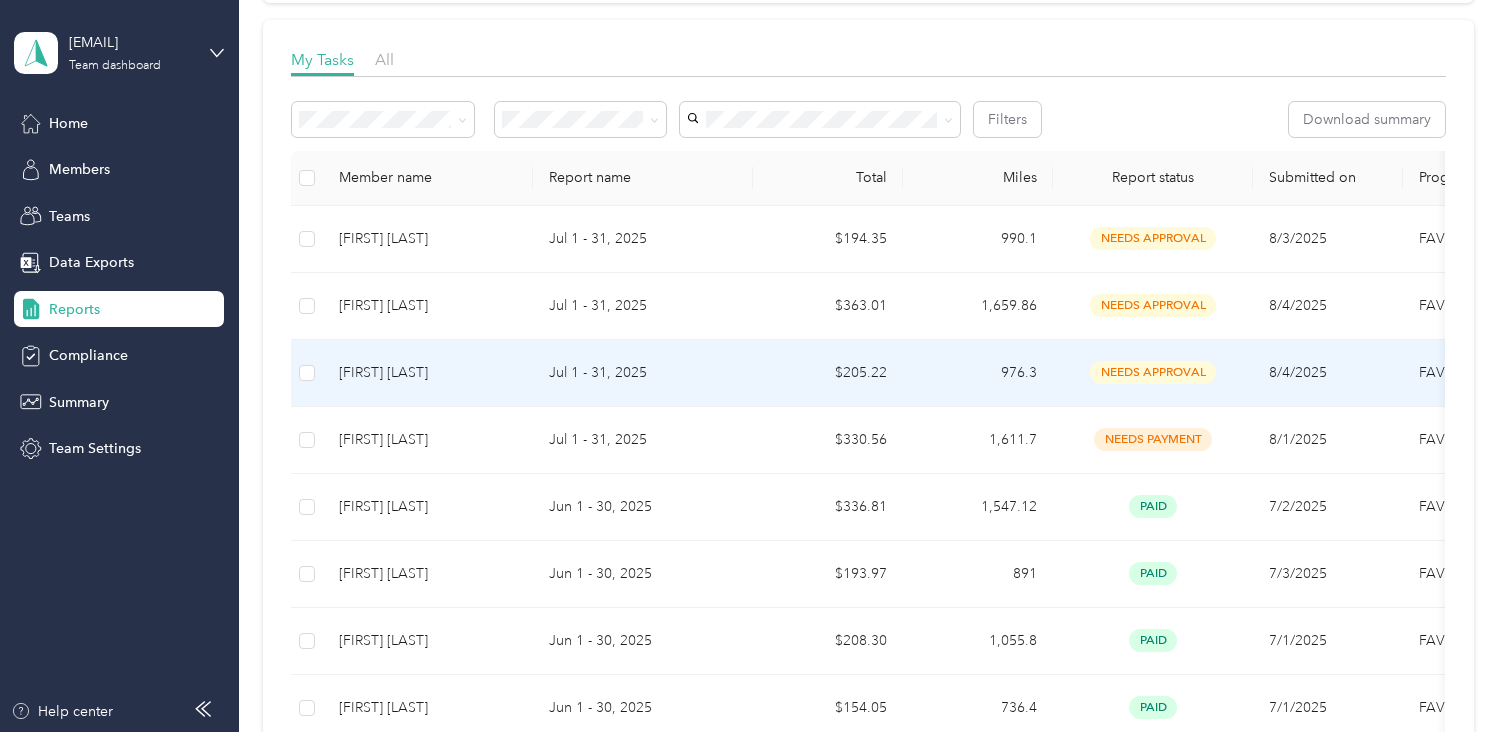 scroll, scrollTop: 276, scrollLeft: 0, axis: vertical 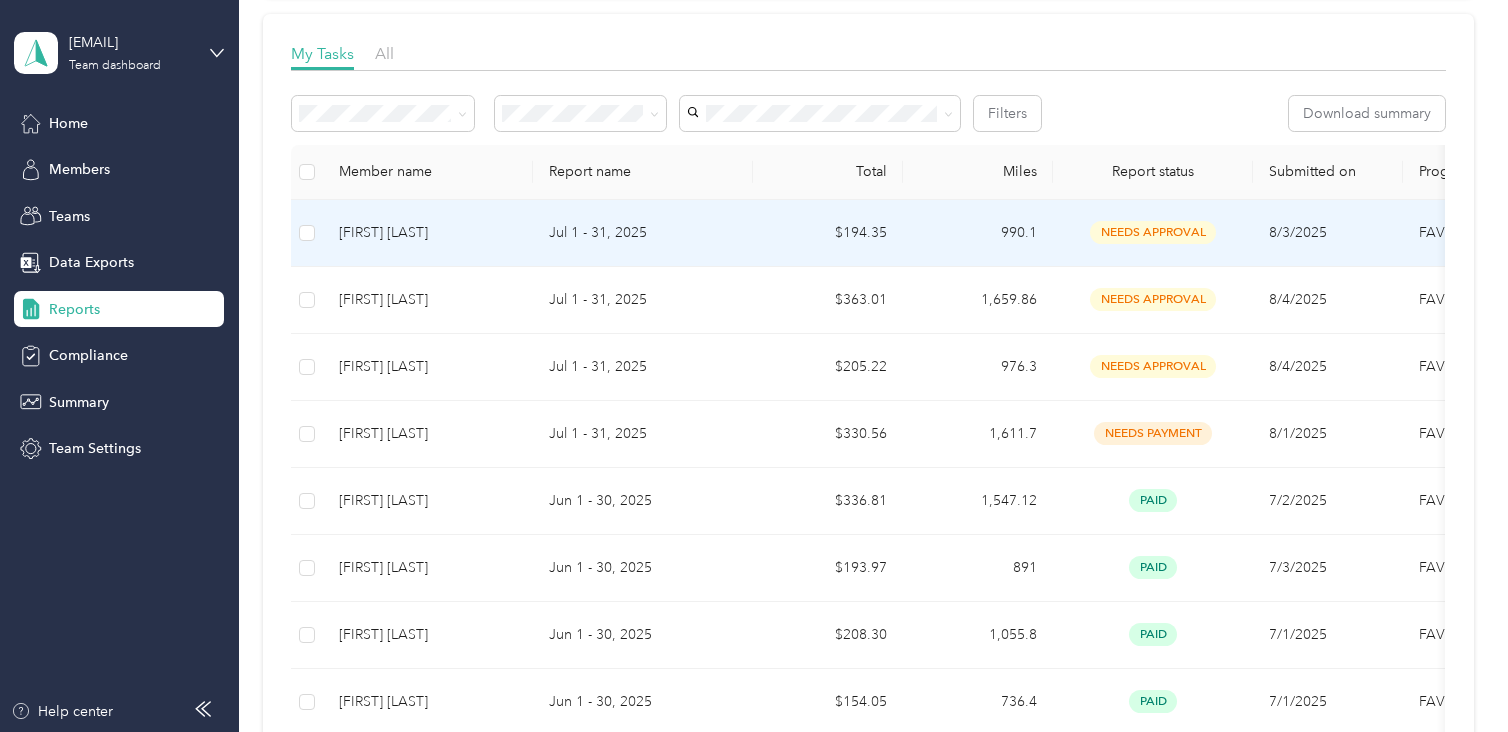 click on "[FIRST] [LAST]" at bounding box center (428, 233) 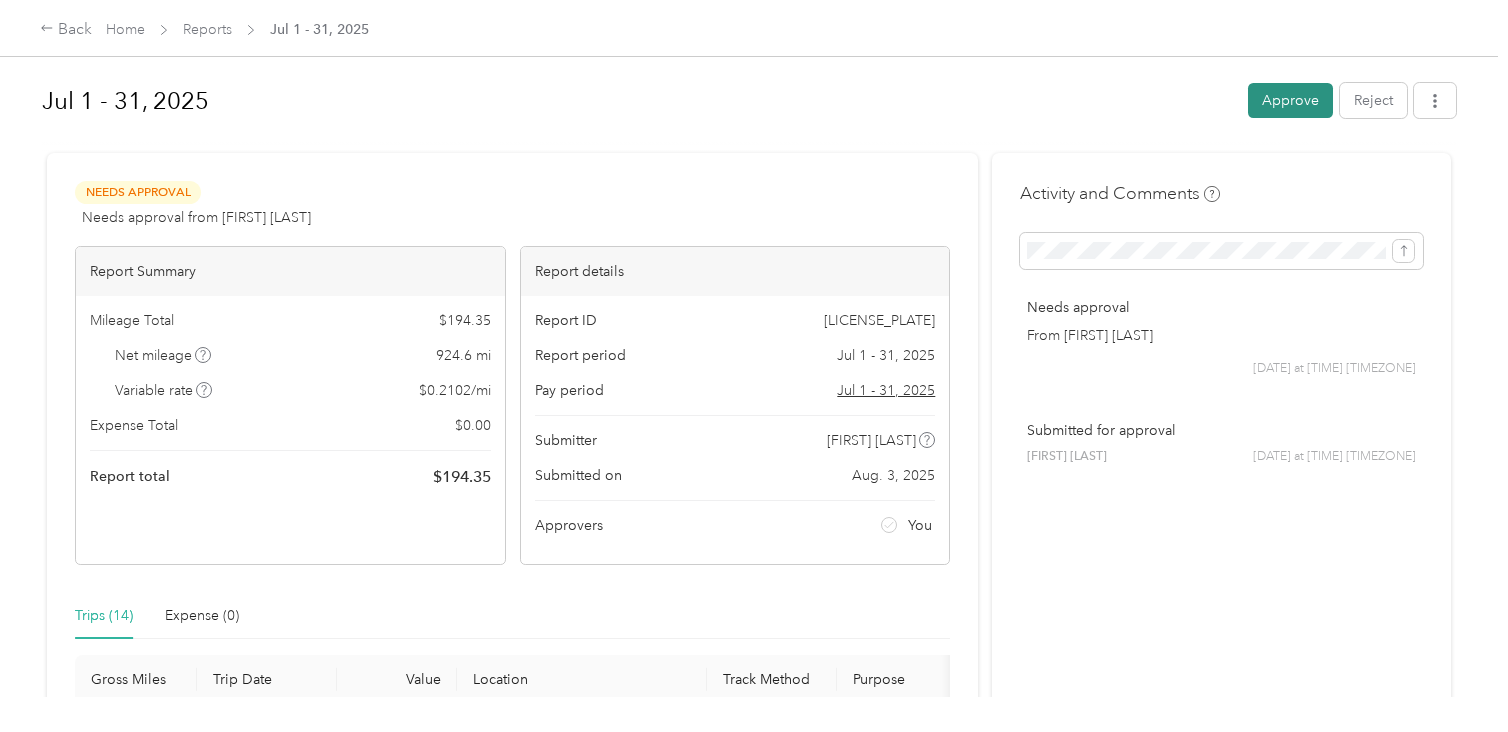 click on "Approve" at bounding box center [1290, 100] 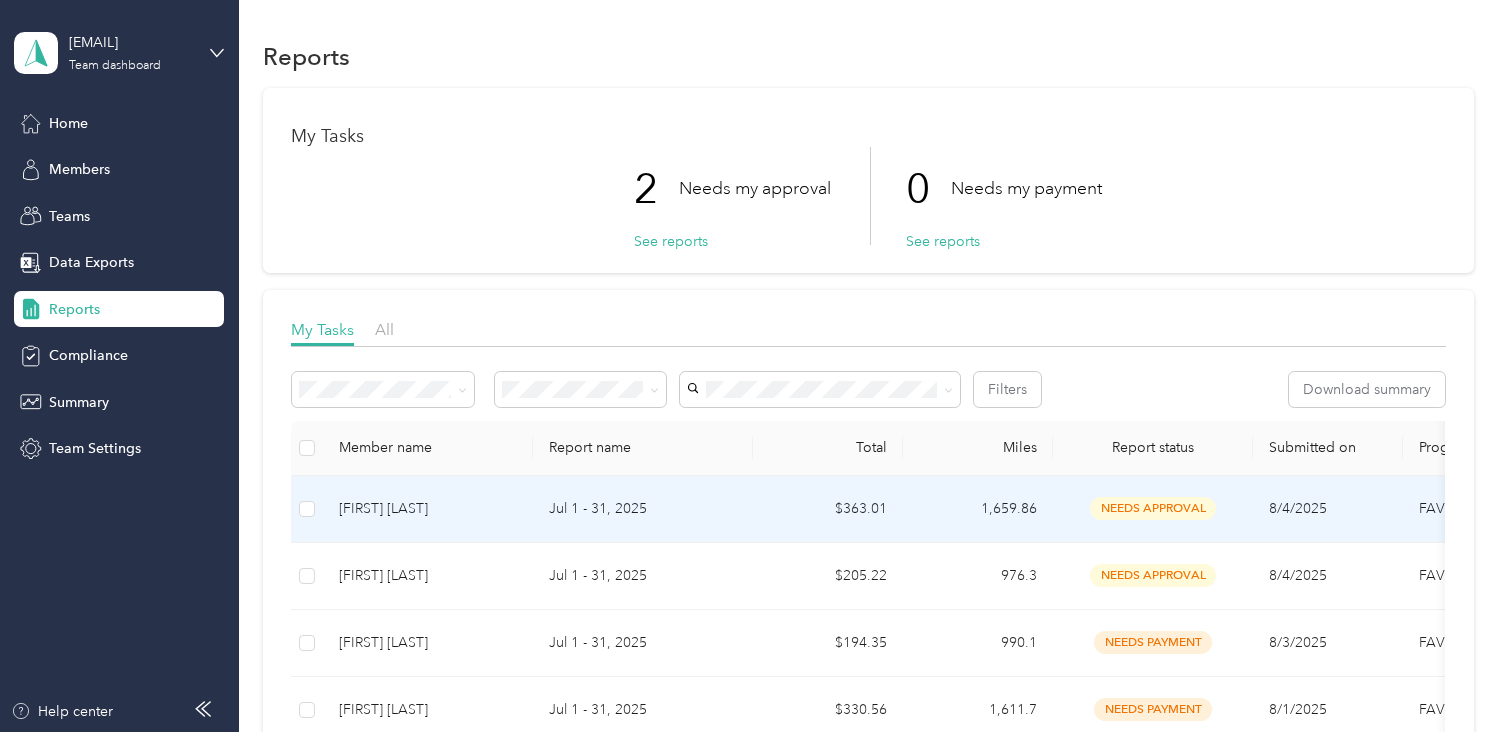 click on "[FIRST] [LAST]" at bounding box center (428, 509) 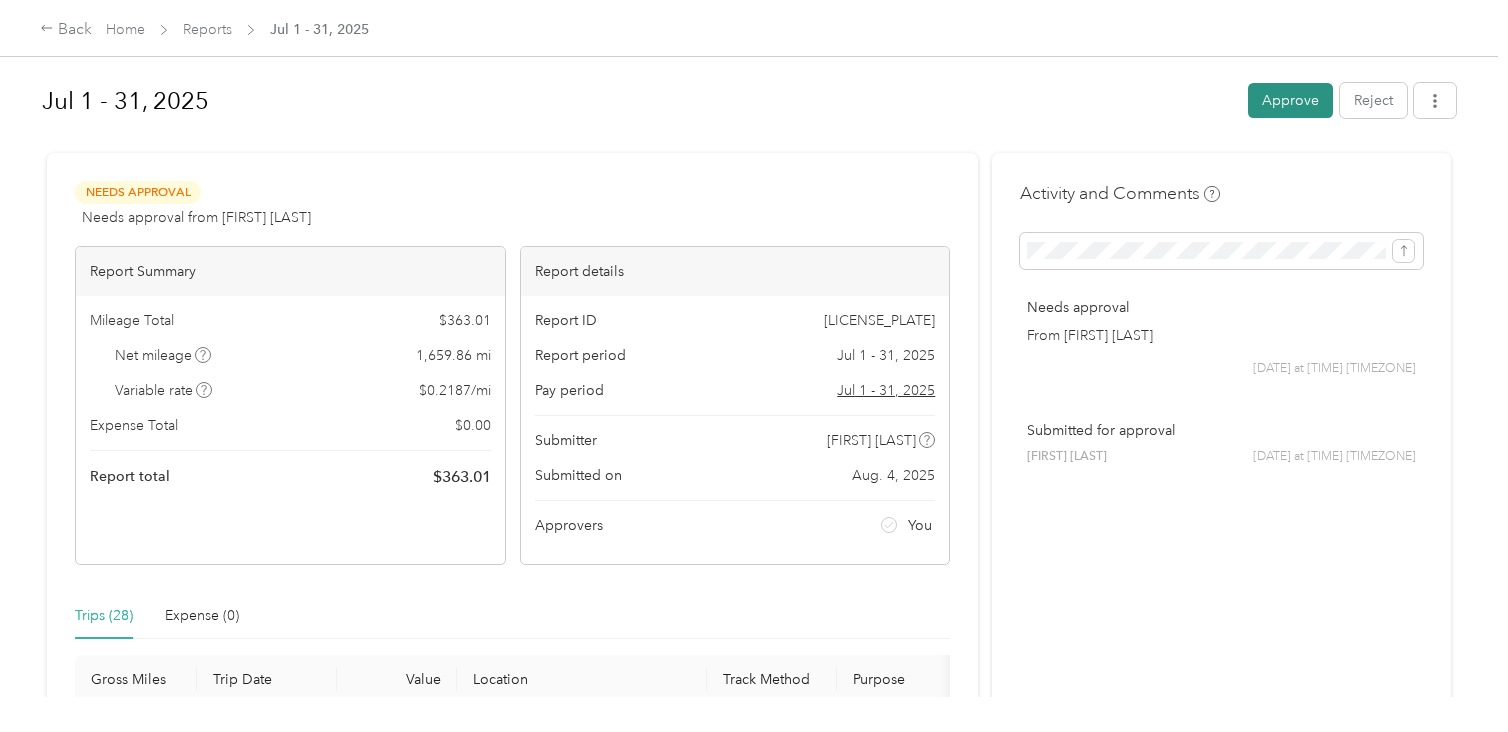 click on "Approve" at bounding box center [1290, 100] 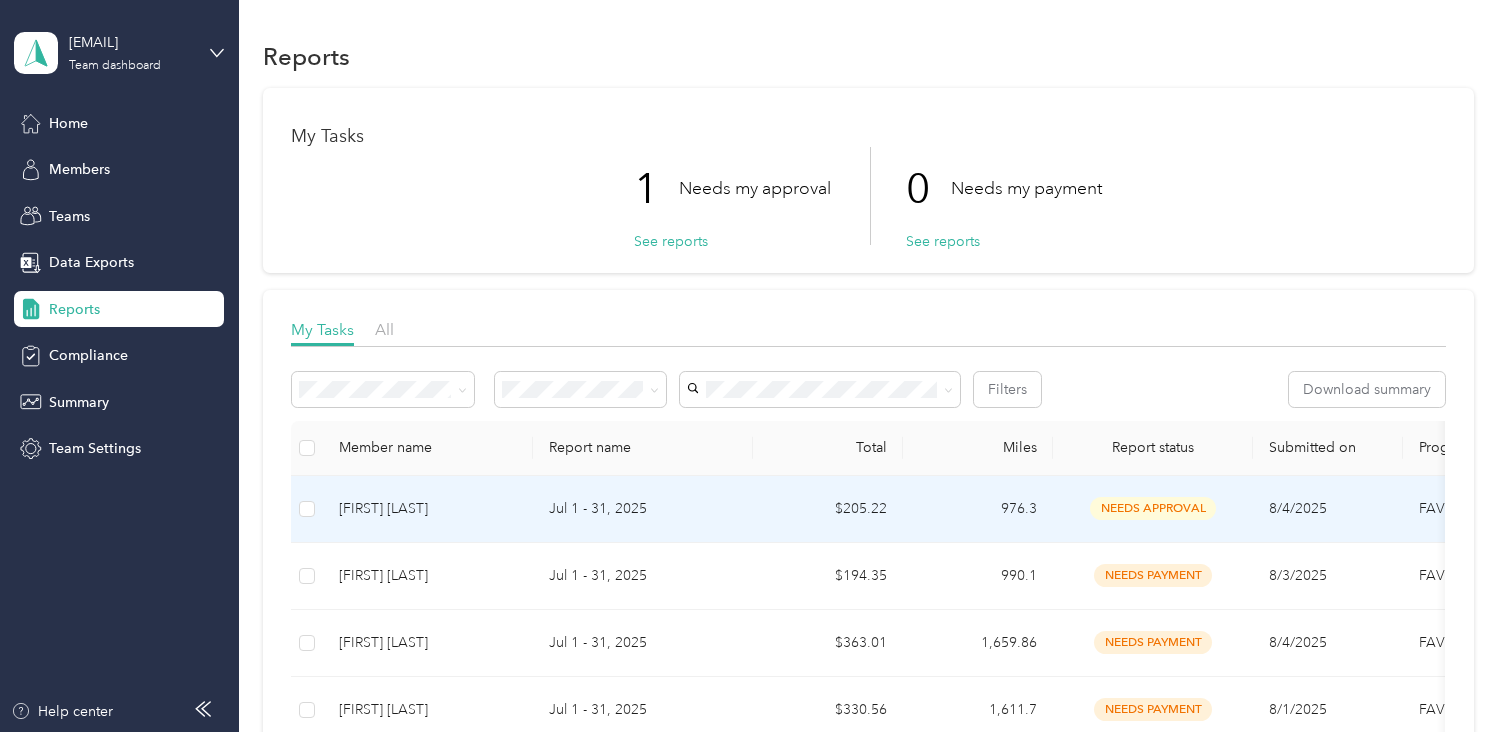 click on "[FIRST] [LAST]" at bounding box center (428, 509) 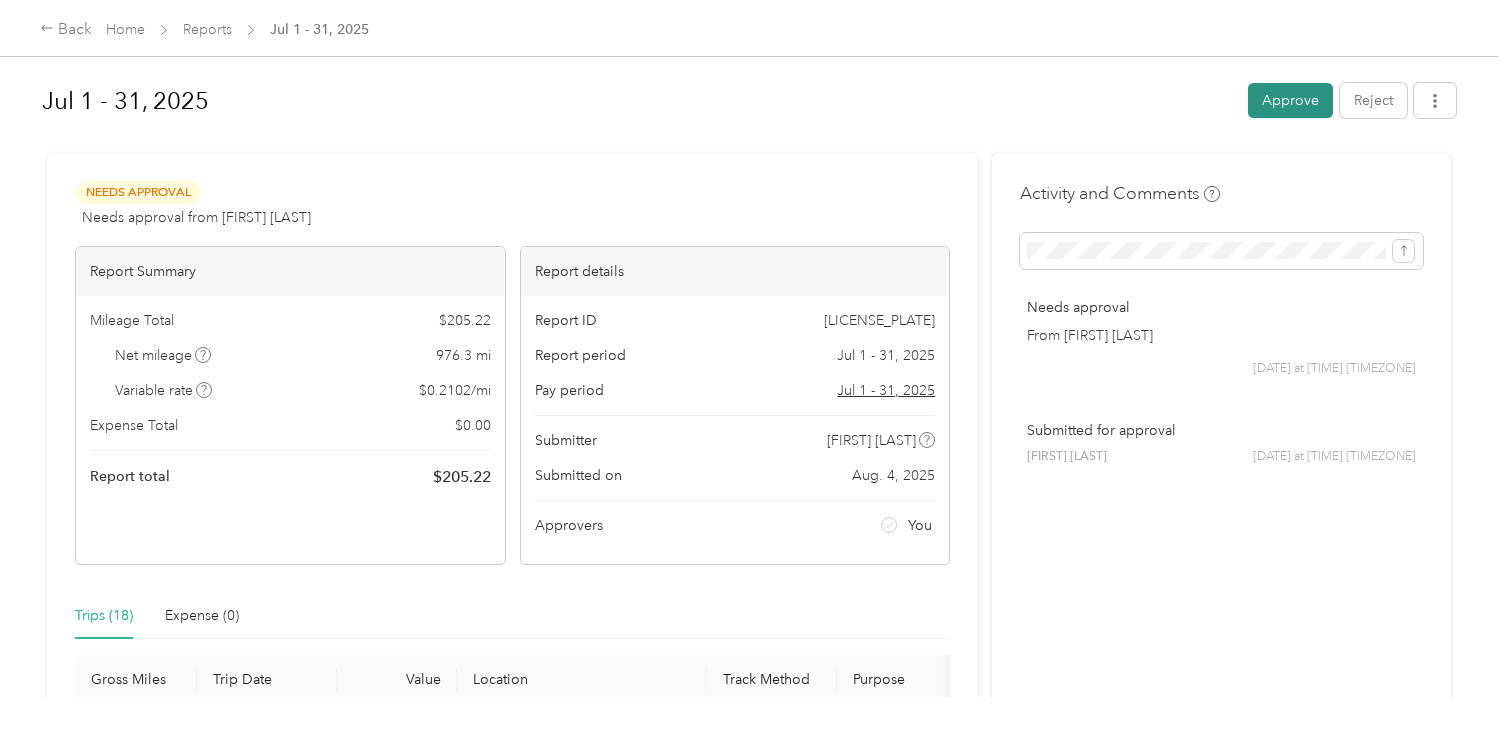 click on "Approve" at bounding box center [1290, 100] 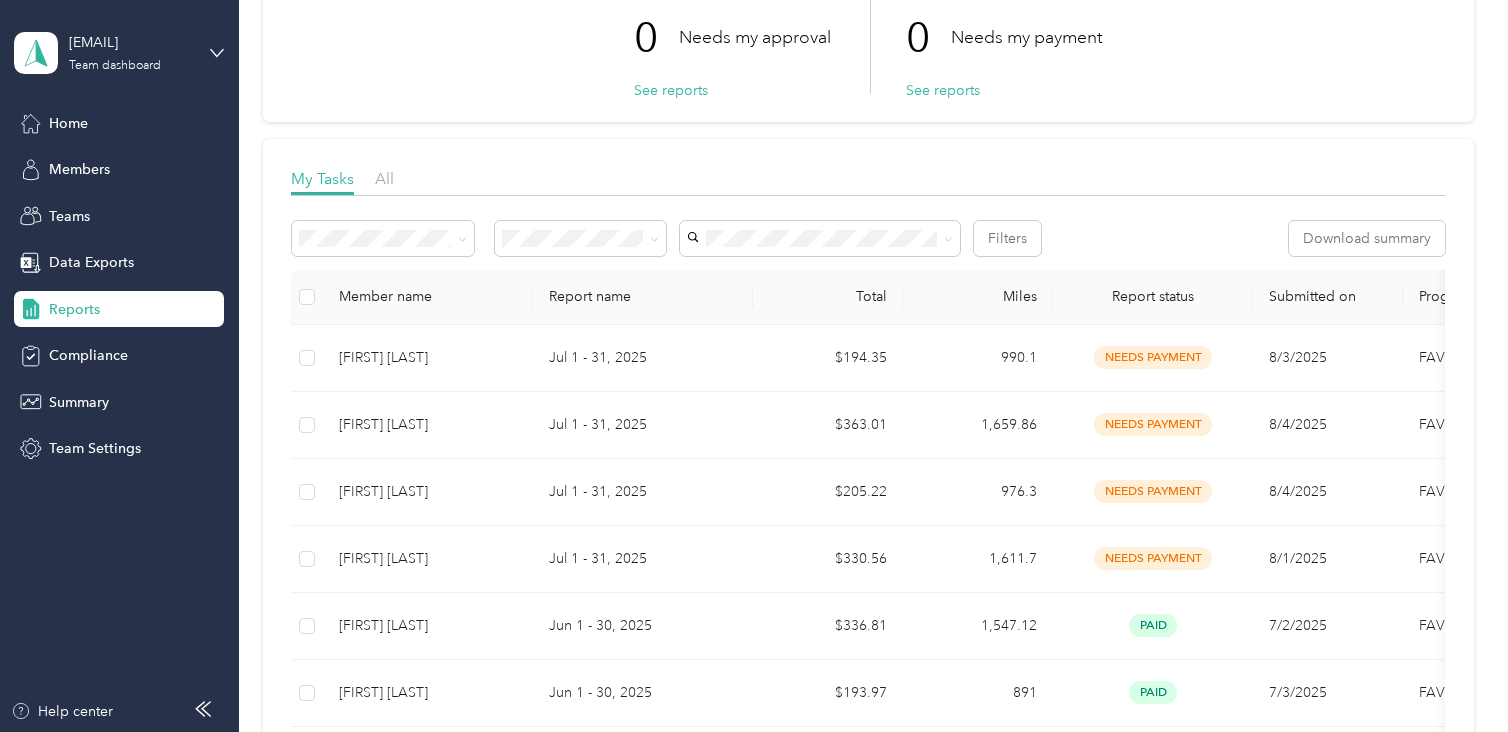 scroll, scrollTop: 0, scrollLeft: 0, axis: both 